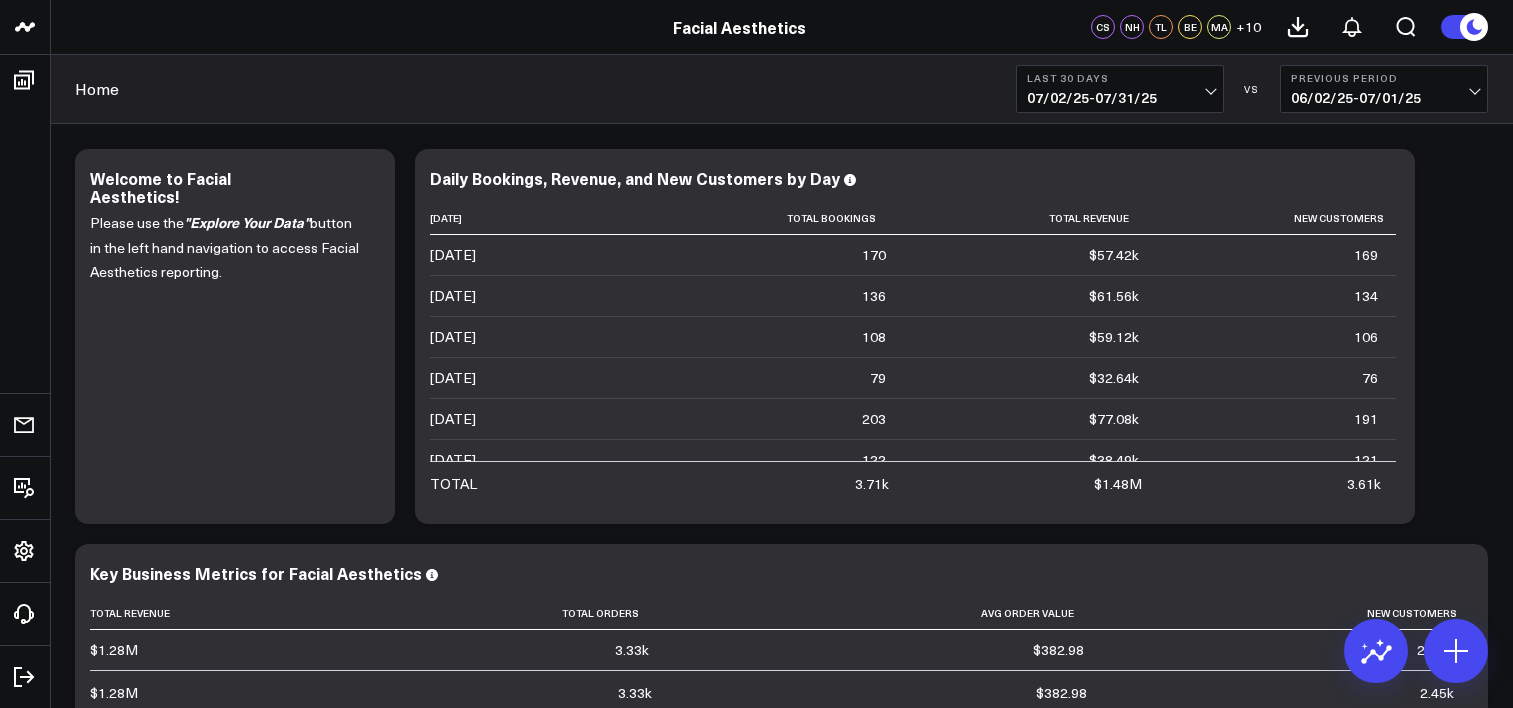 scroll, scrollTop: 0, scrollLeft: 0, axis: both 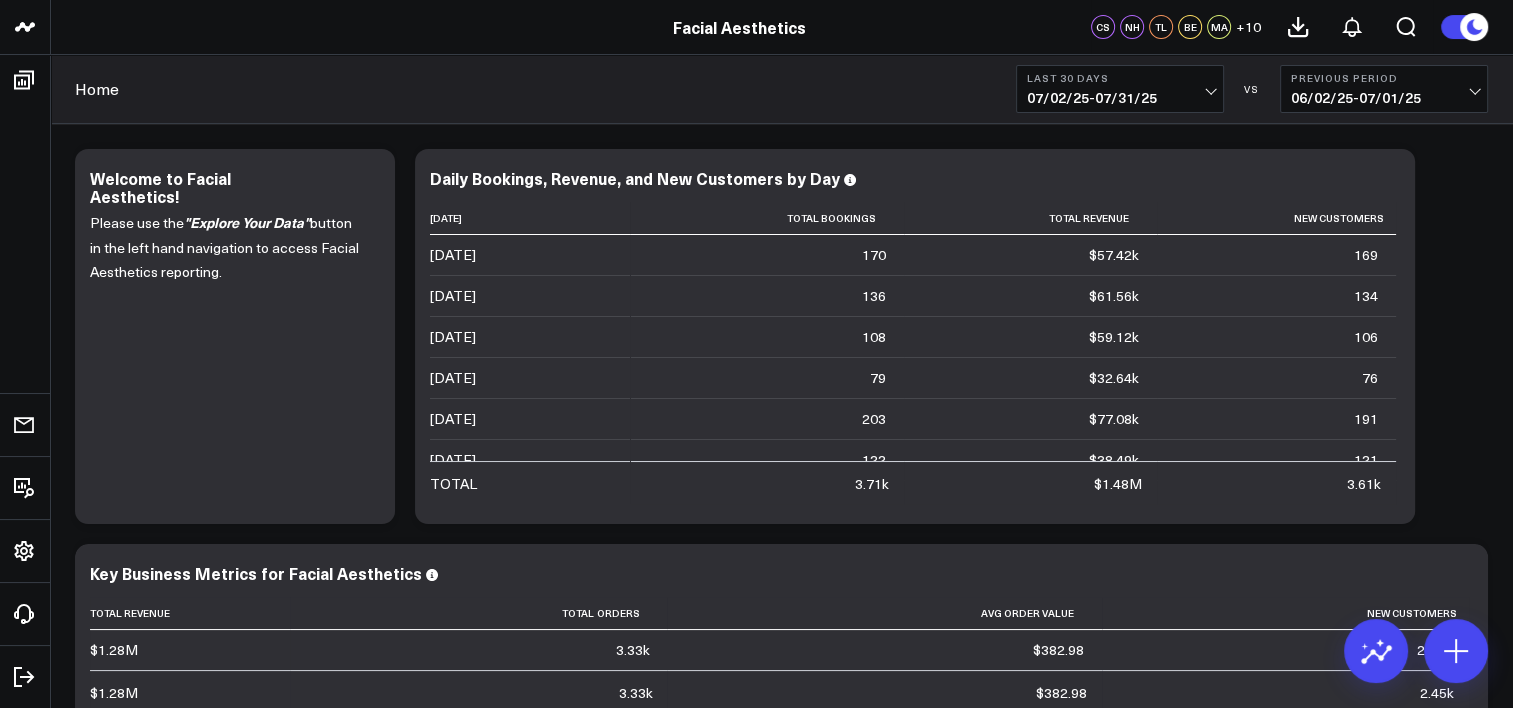 click on "[DATE] - [DATE]" at bounding box center [1120, 98] 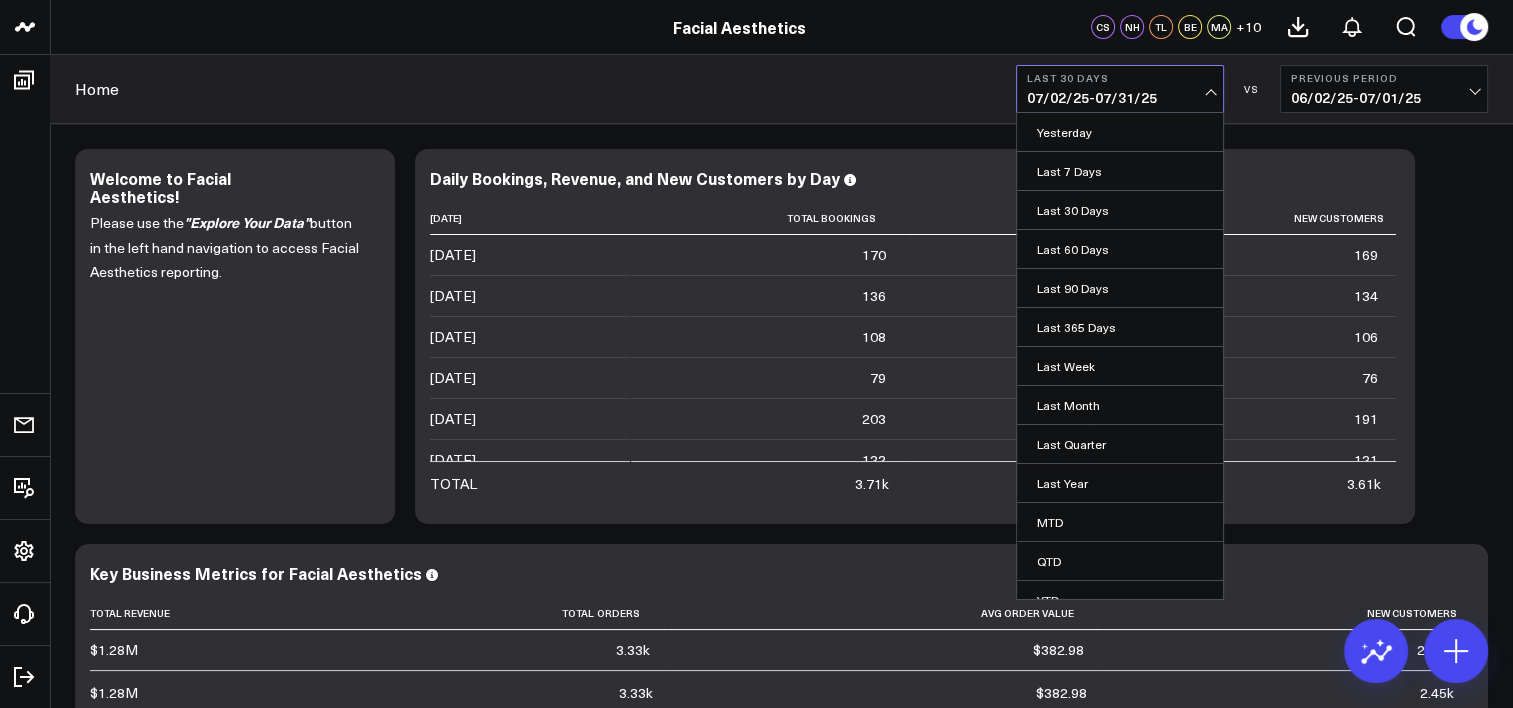 click on "[DATE] - [DATE]" at bounding box center [1120, 98] 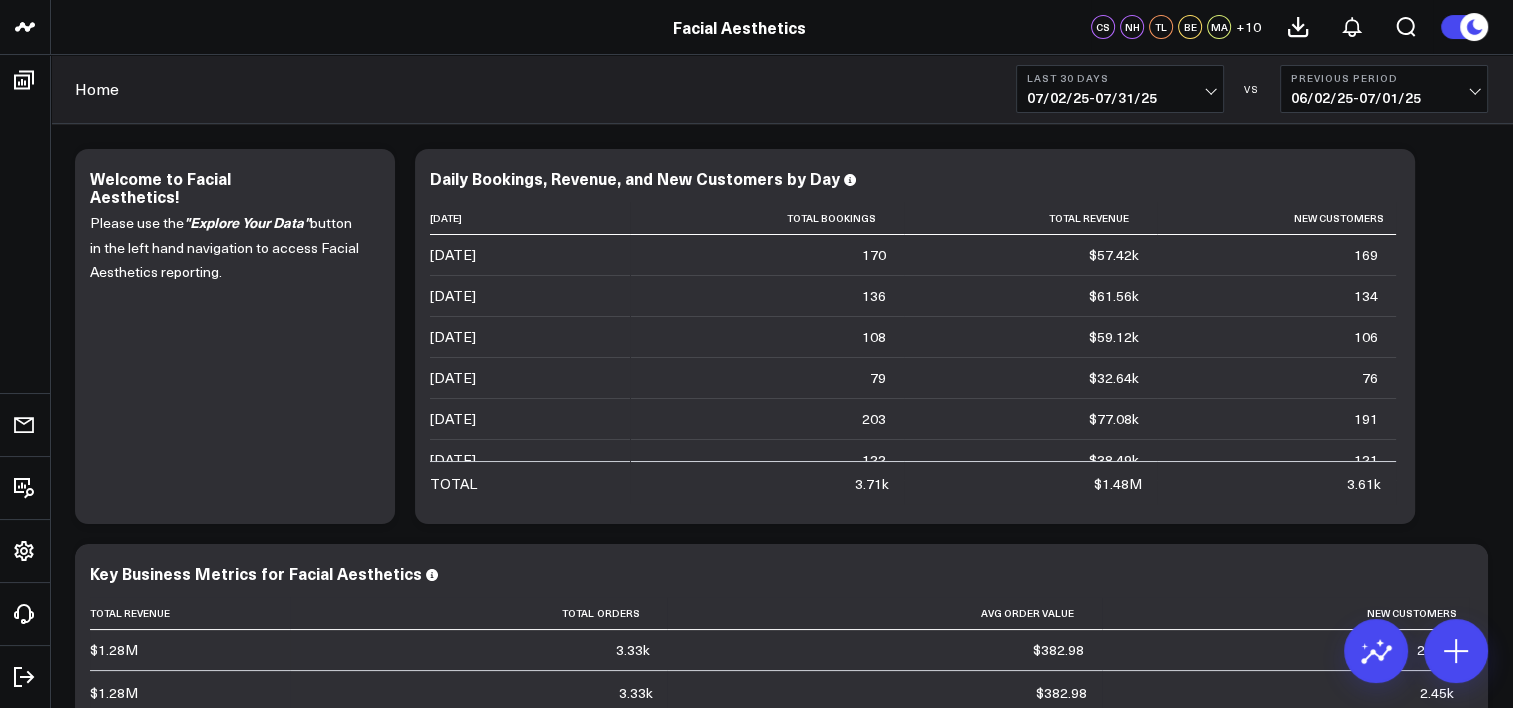 click on "[HOME] [LAST] [DATE] - [DATE] VS [PREVIOUS] [DATE] - [DATE]" at bounding box center [781, 89] 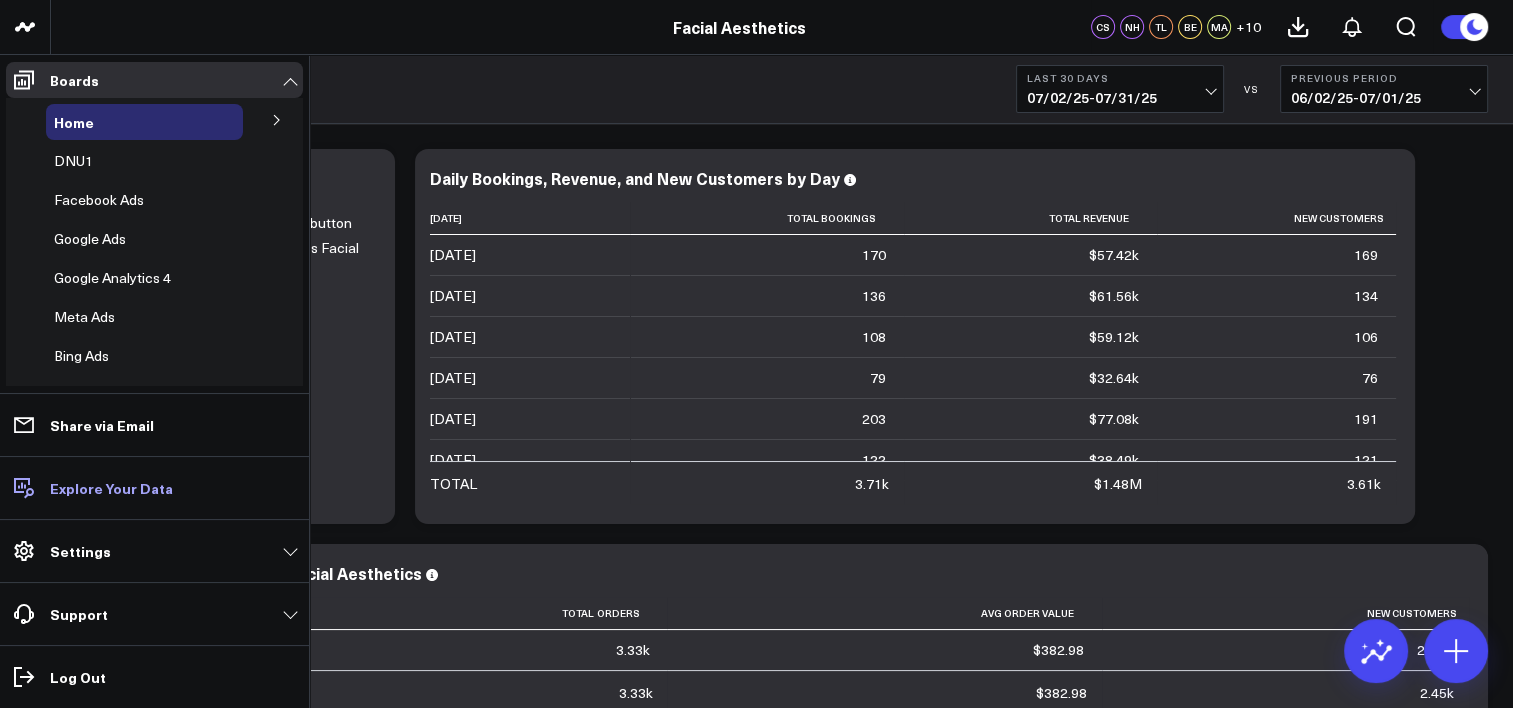 click on "Explore Your Data" at bounding box center (111, 488) 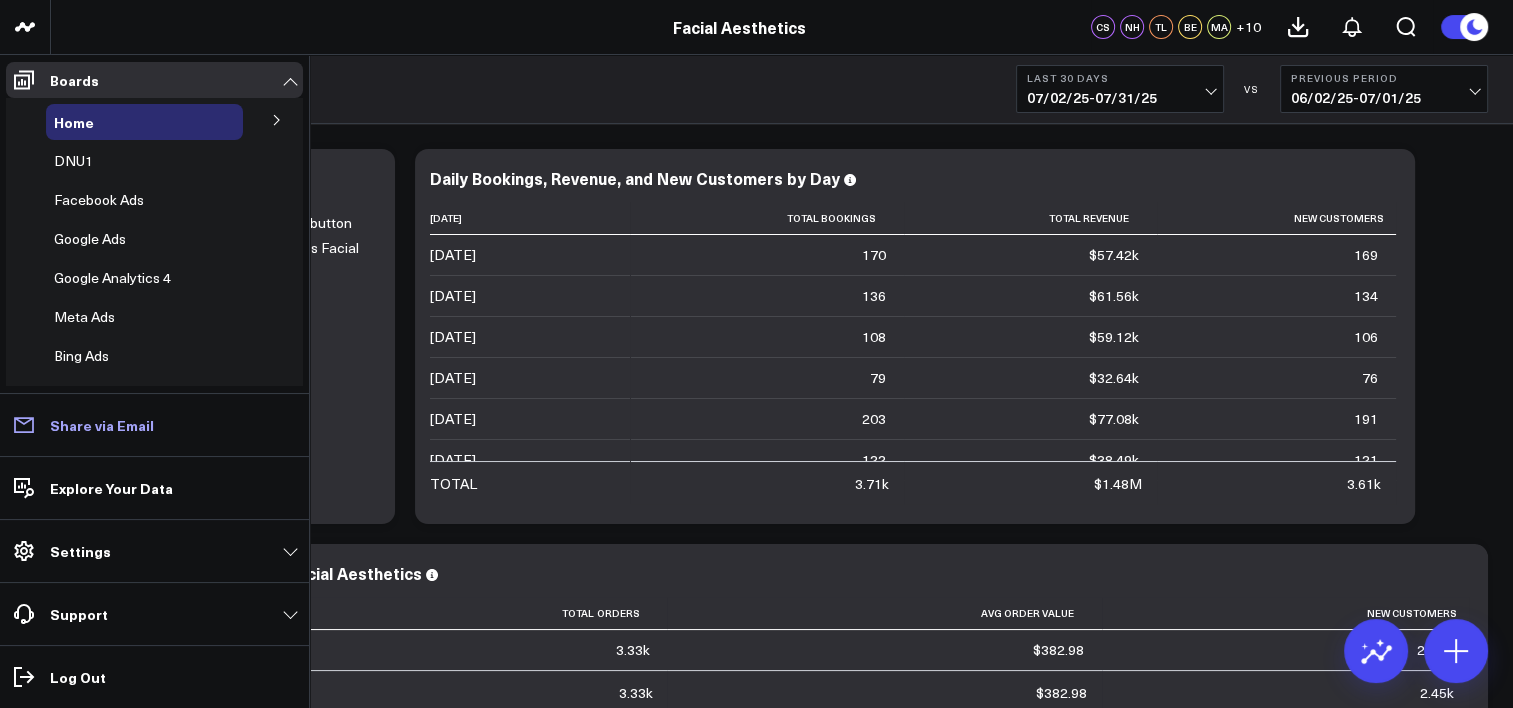 click on "Share via Email" at bounding box center [102, 425] 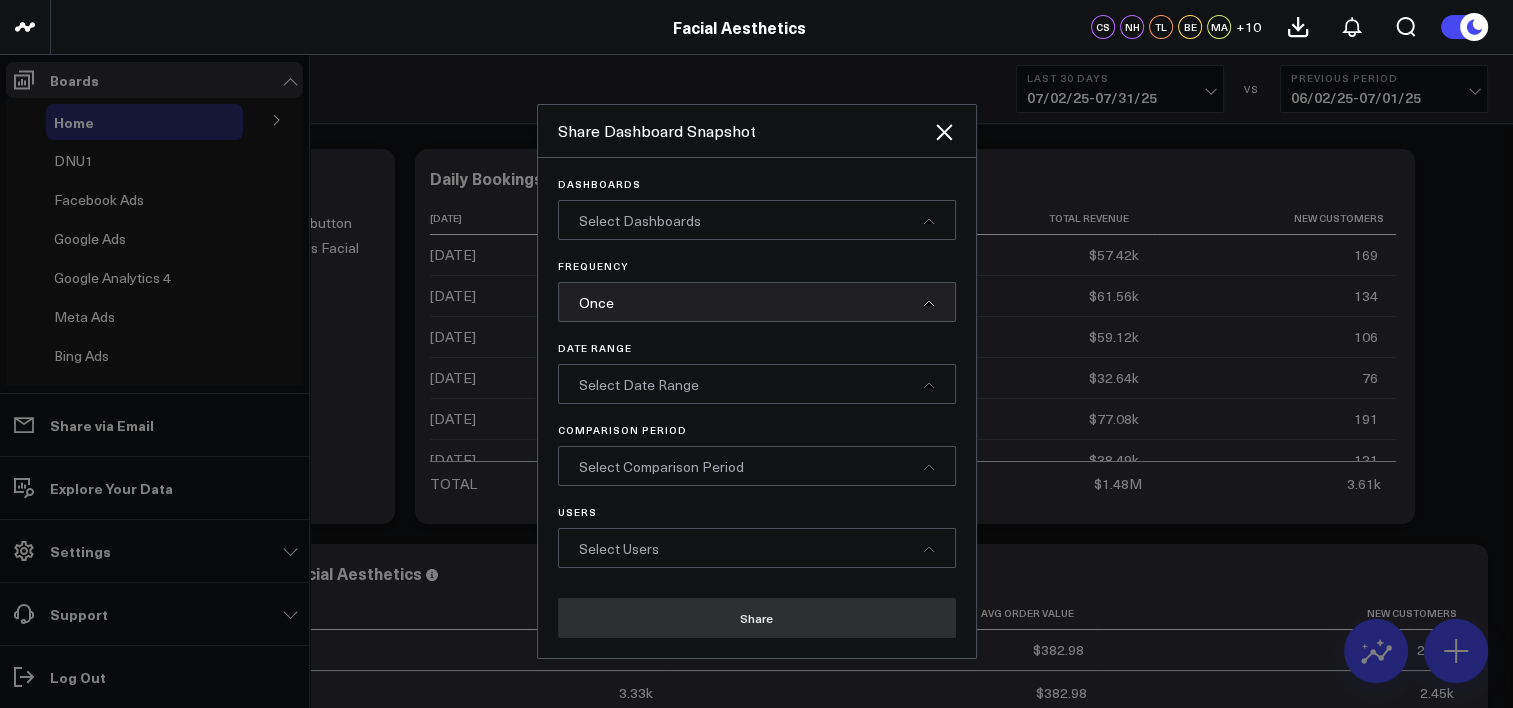 click at bounding box center (756, 354) 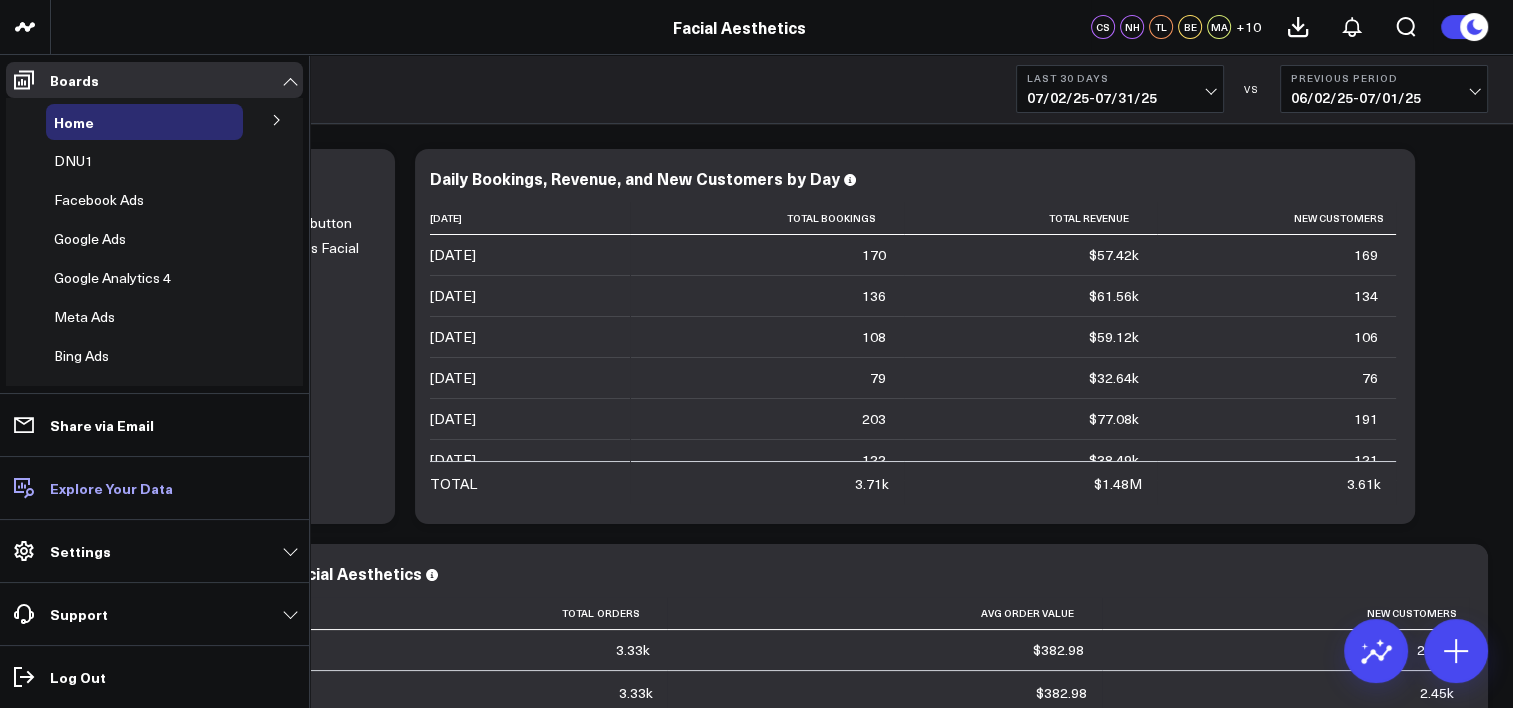 click on "Explore Your Data" at bounding box center [111, 488] 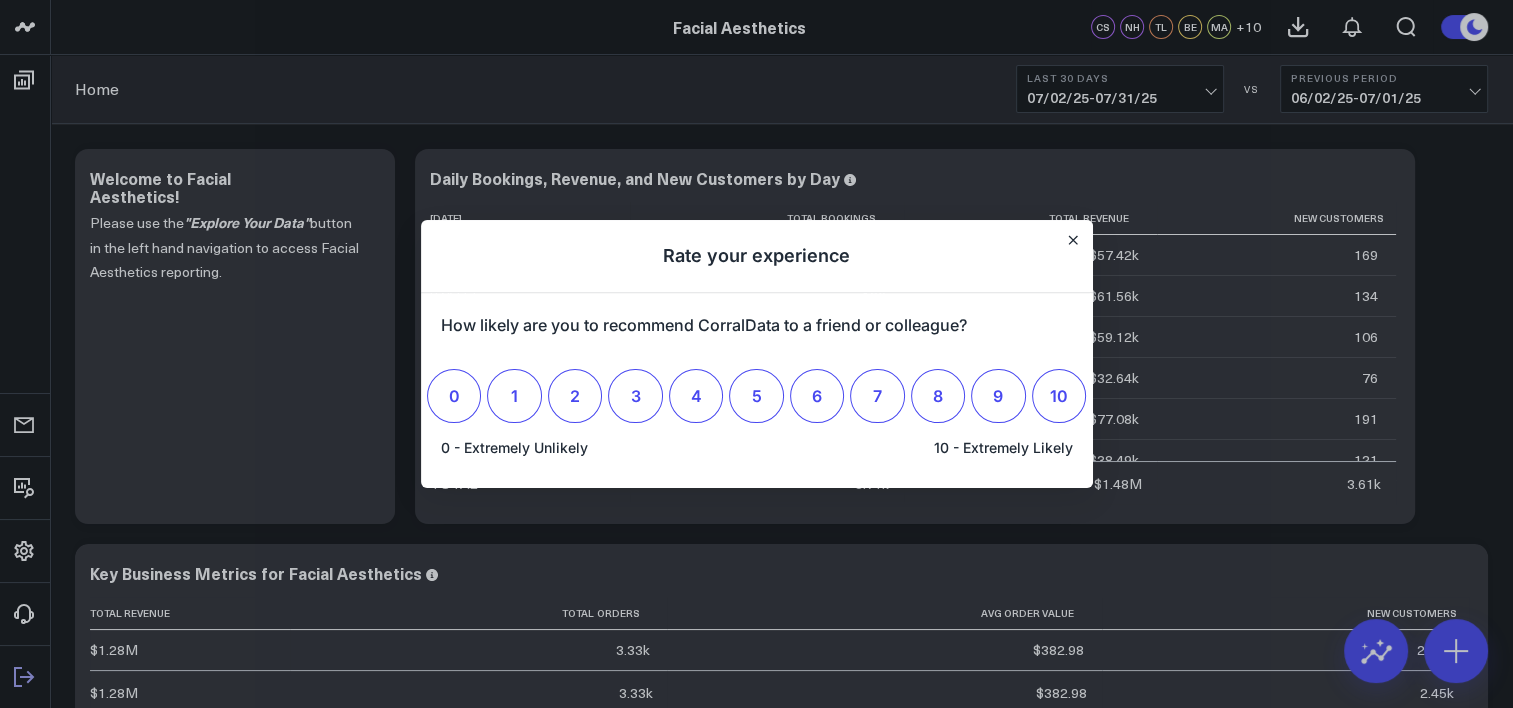 scroll, scrollTop: 0, scrollLeft: 0, axis: both 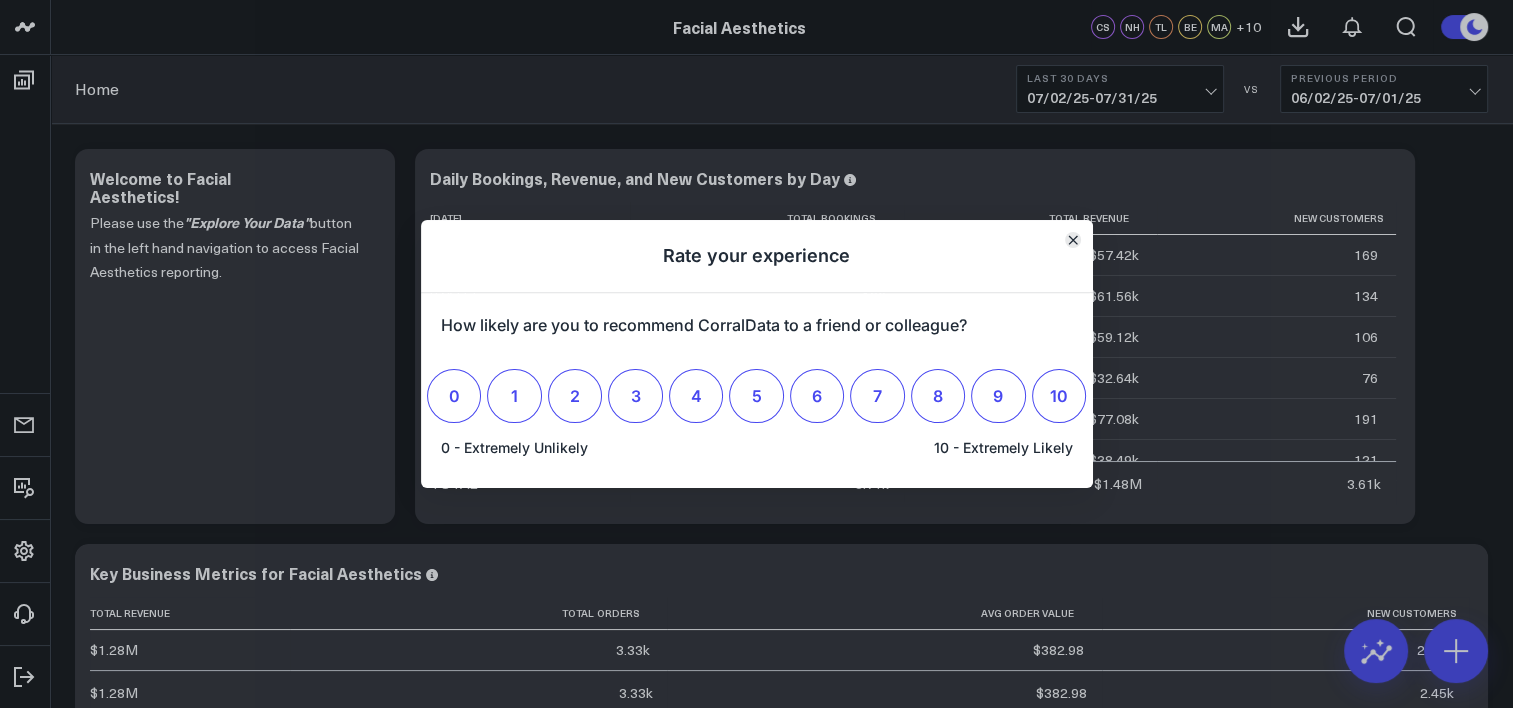 click 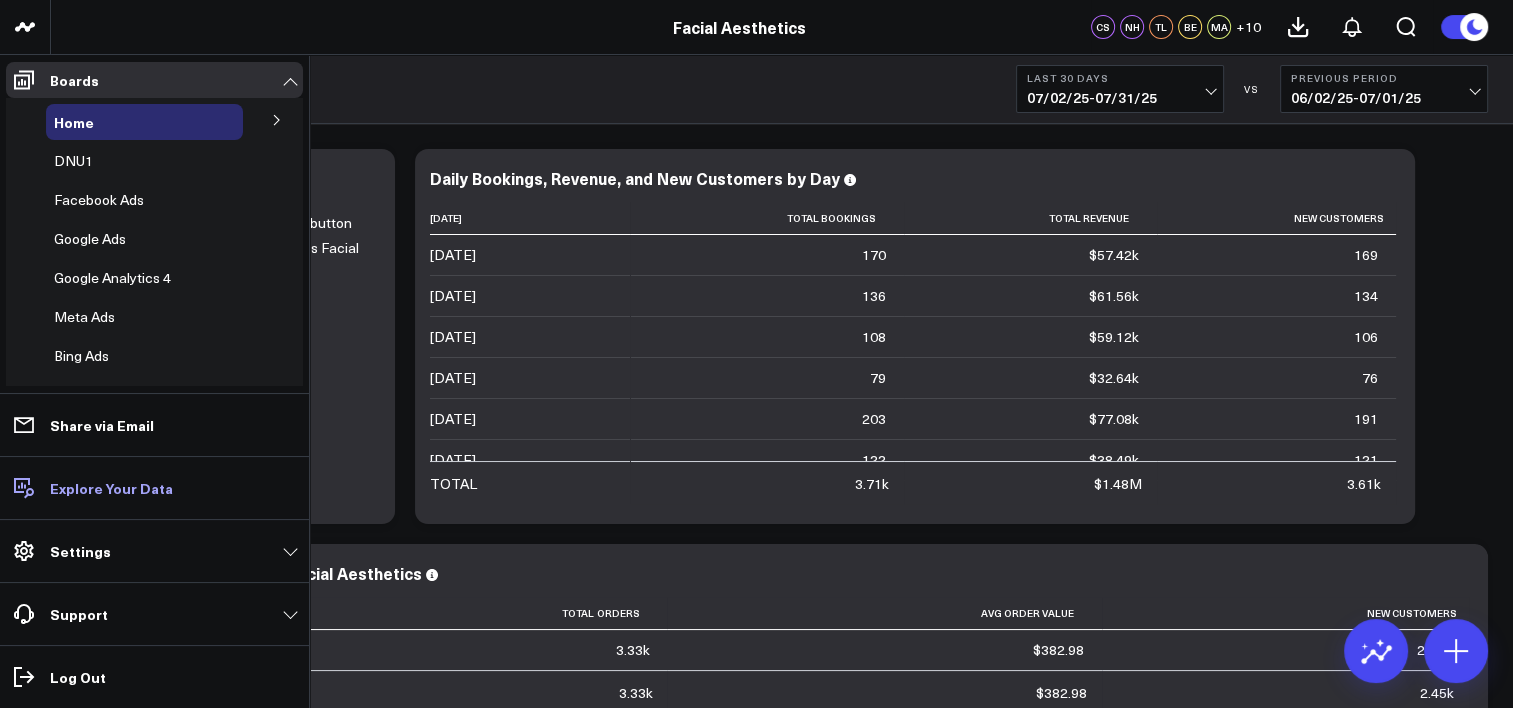 click on "Explore Your Data" at bounding box center [154, 488] 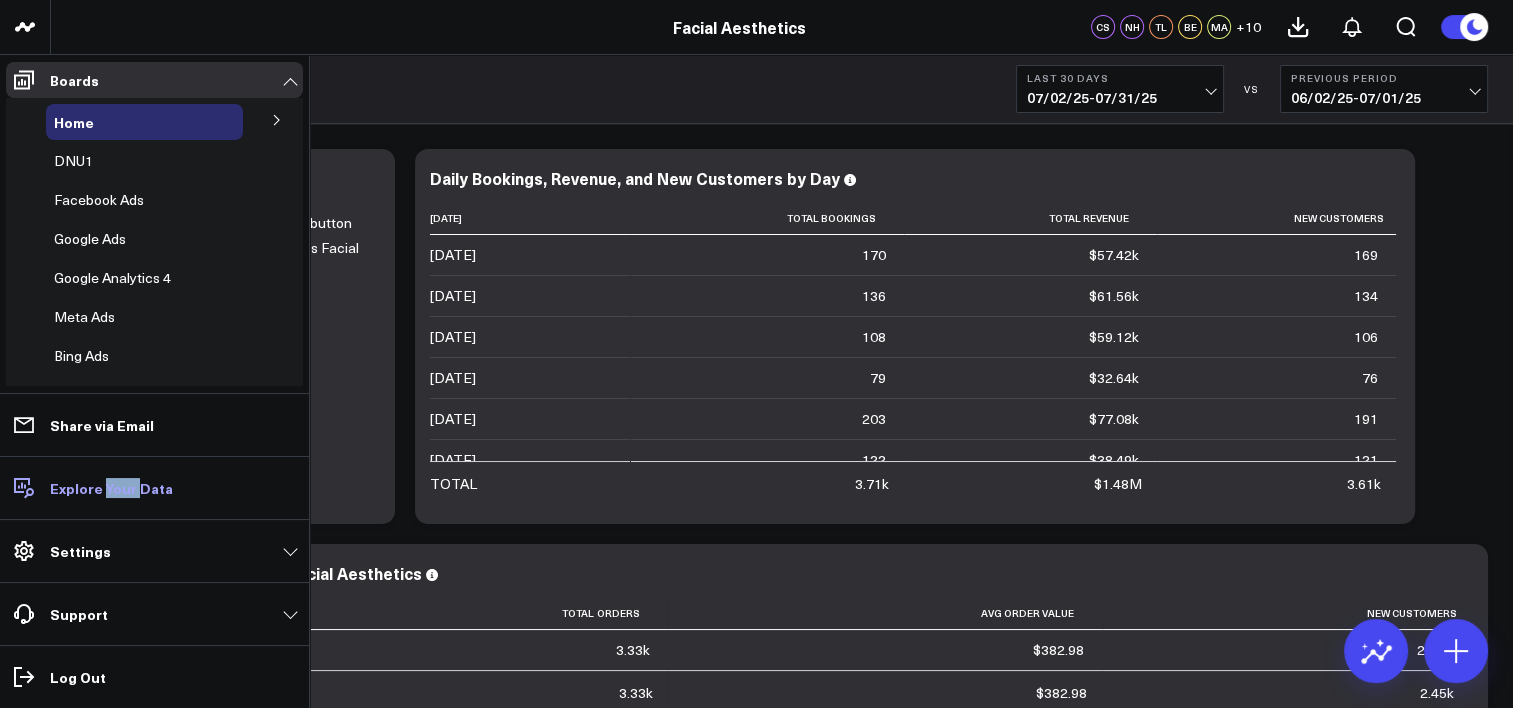 click on "Explore Your Data" at bounding box center (111, 488) 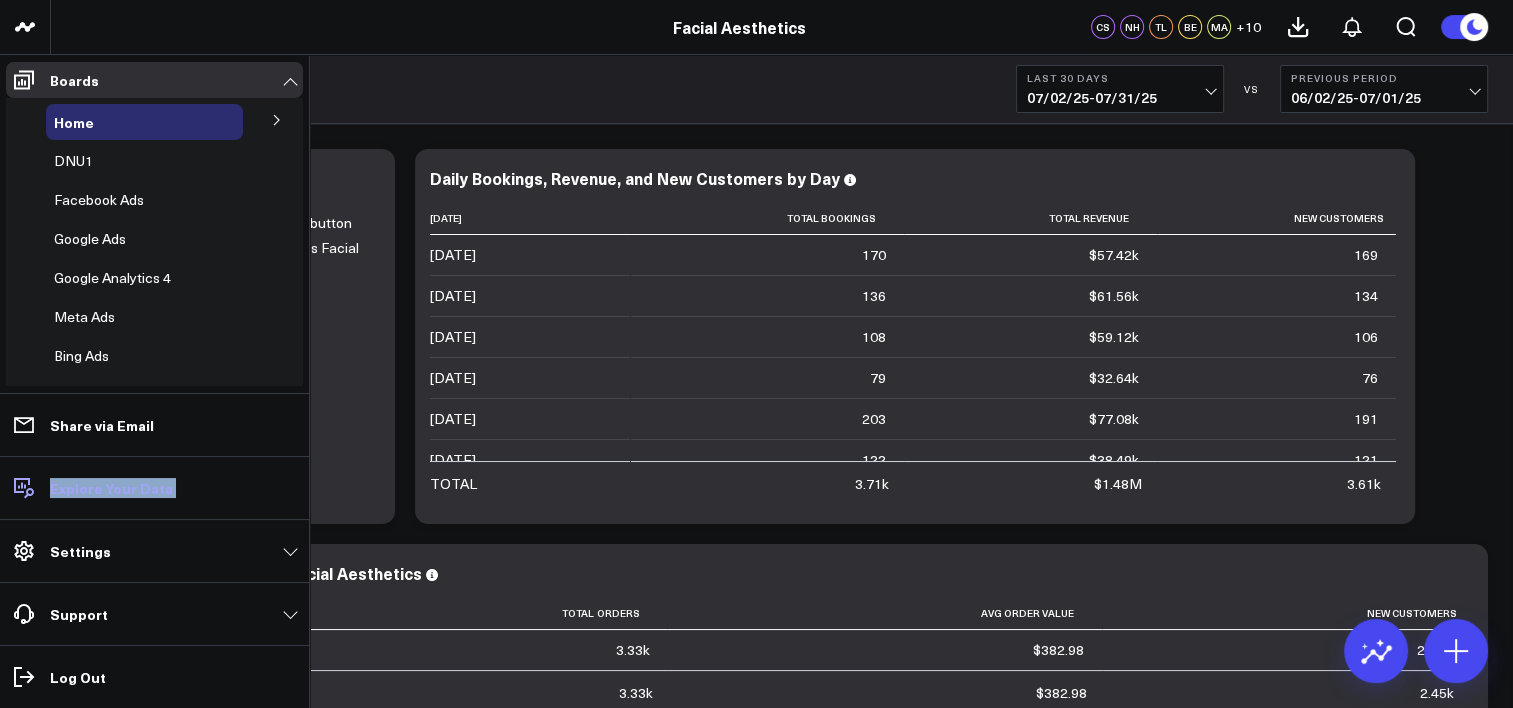 click on "Explore Your Data" at bounding box center (111, 488) 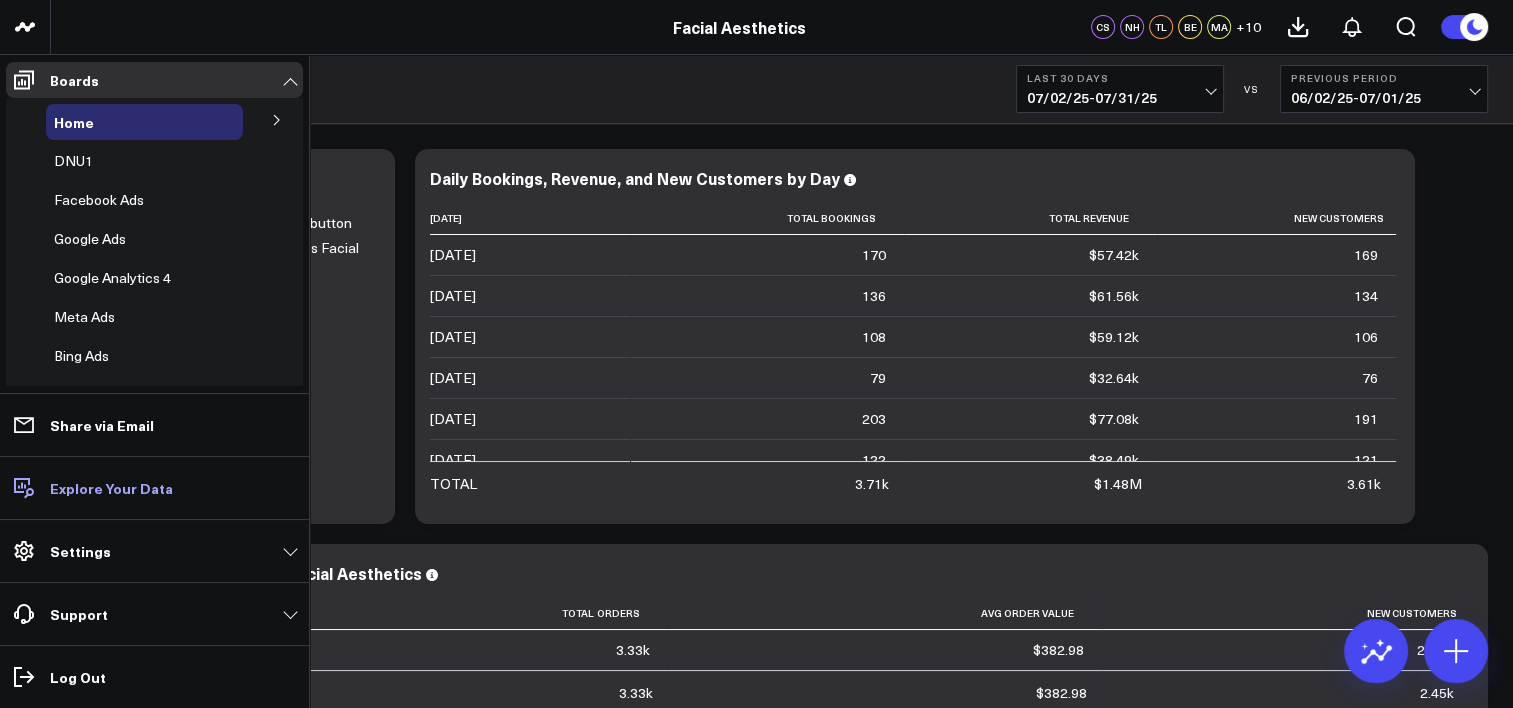 click on "Explore Your Data" at bounding box center [111, 488] 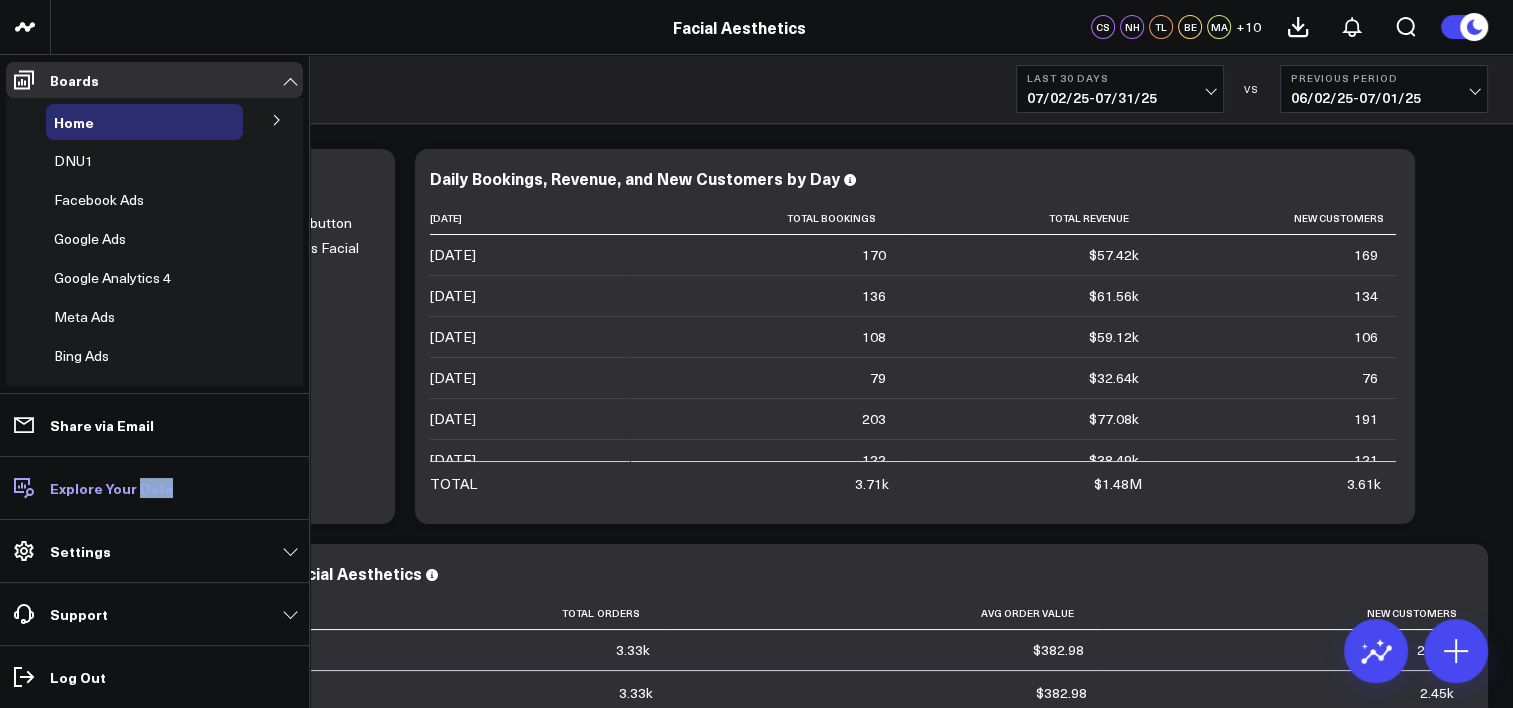 click on "Explore Your Data" at bounding box center [111, 488] 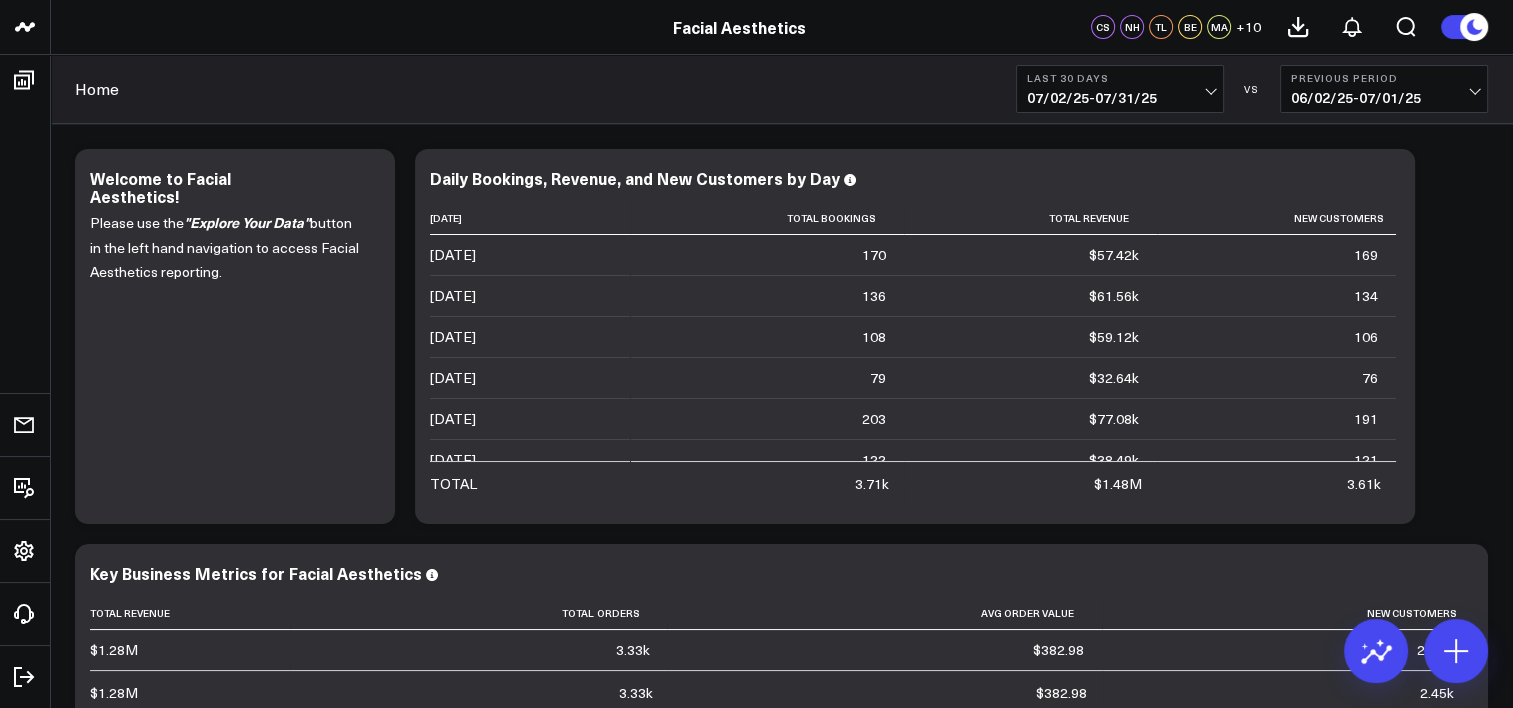 click on "Facial Aesthetics" at bounding box center [744, 27] 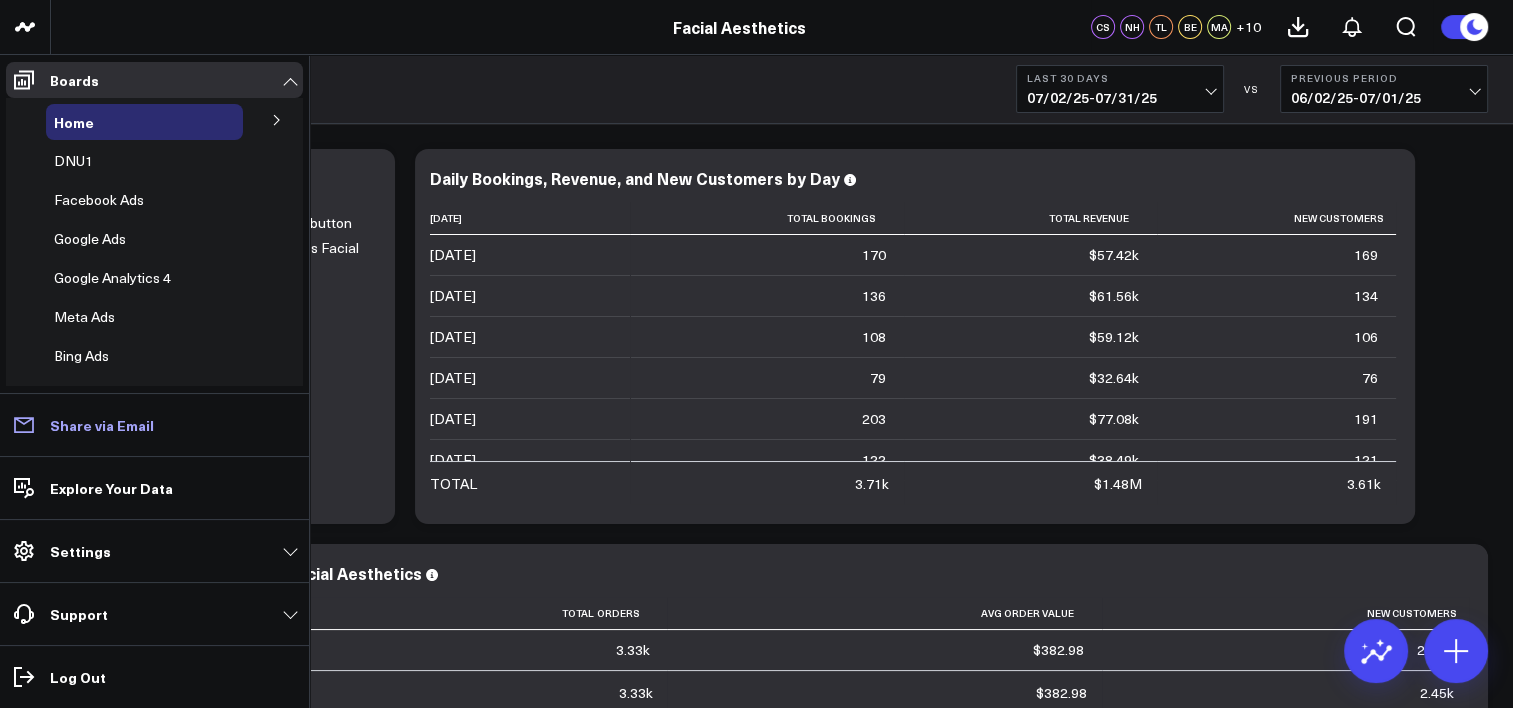 click on "Share via Email" at bounding box center (102, 425) 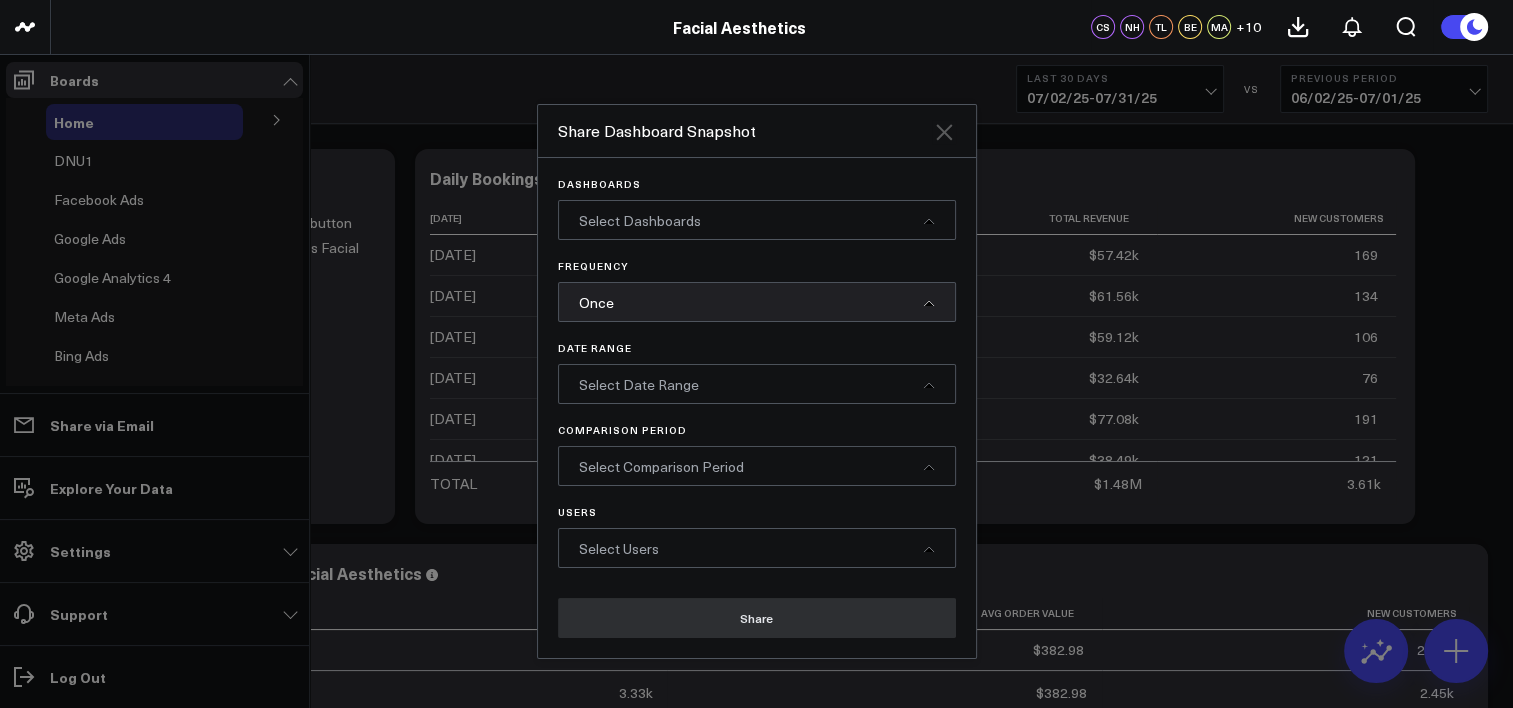 click 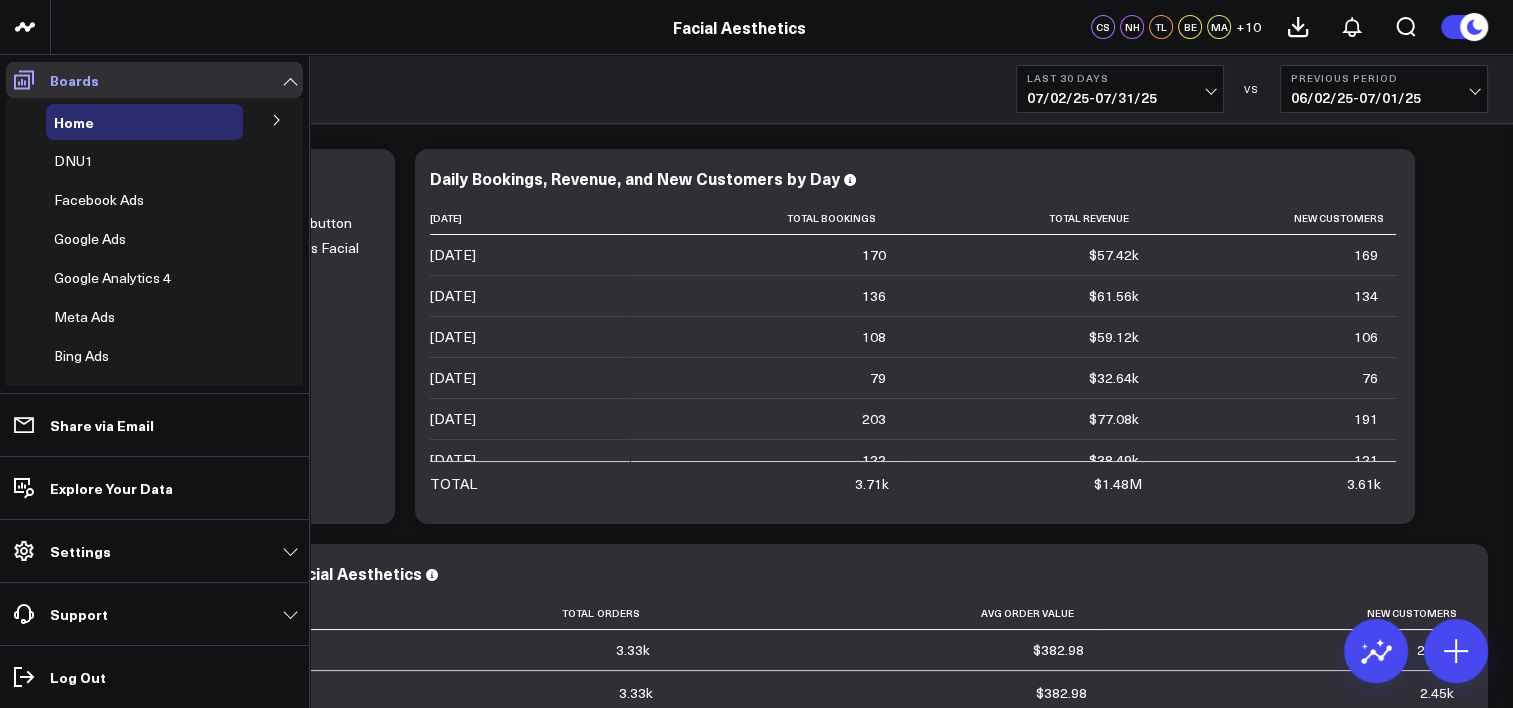 click on "Boards" at bounding box center [154, 80] 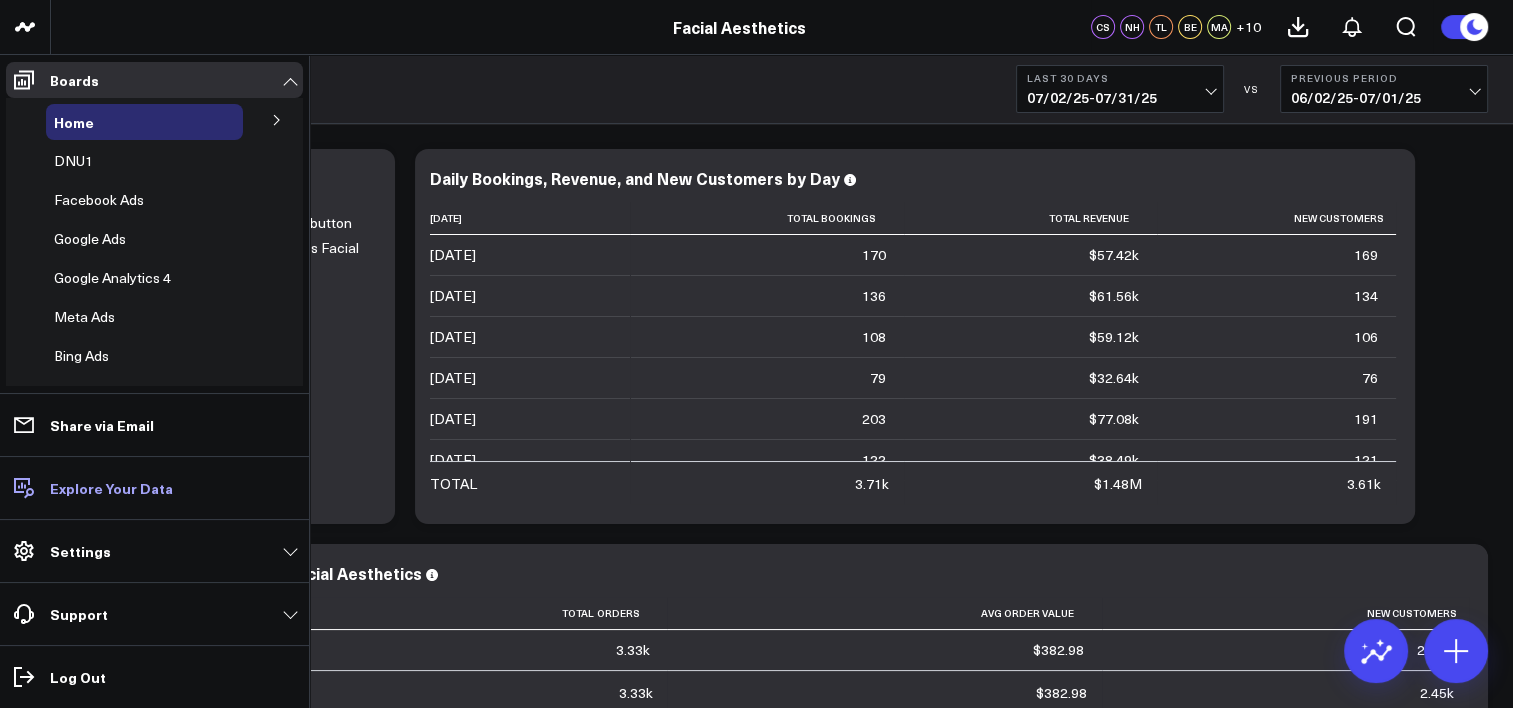 click on "Explore Your Data" at bounding box center (111, 488) 